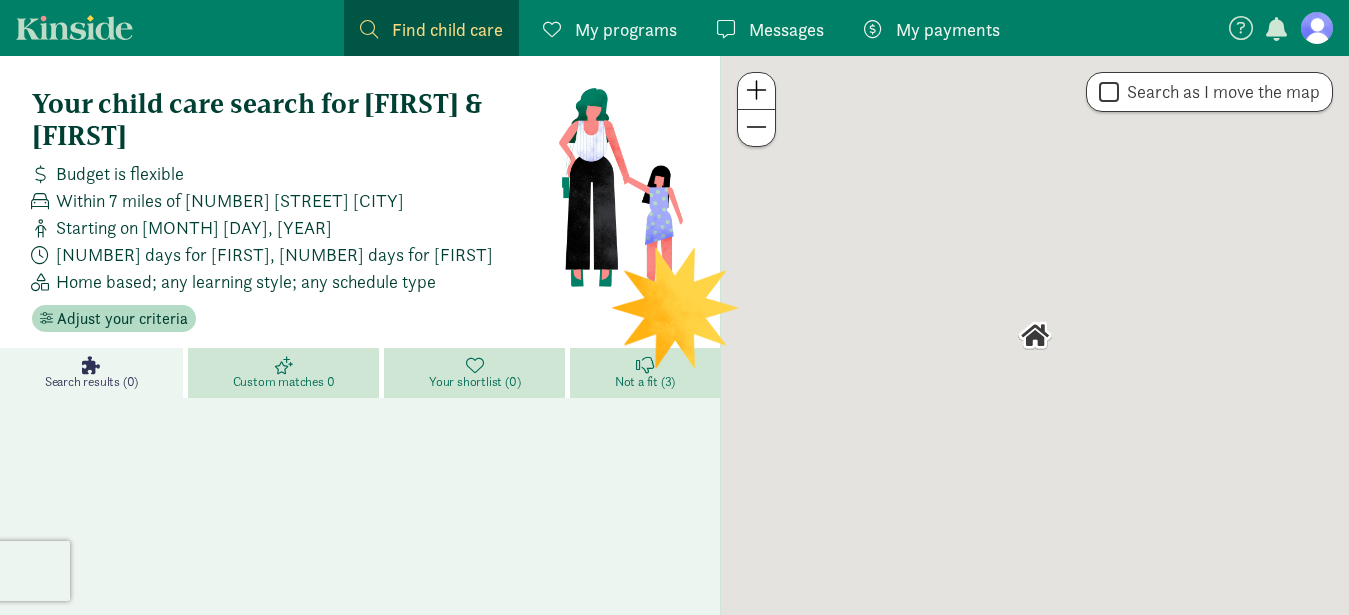 scroll, scrollTop: 0, scrollLeft: 0, axis: both 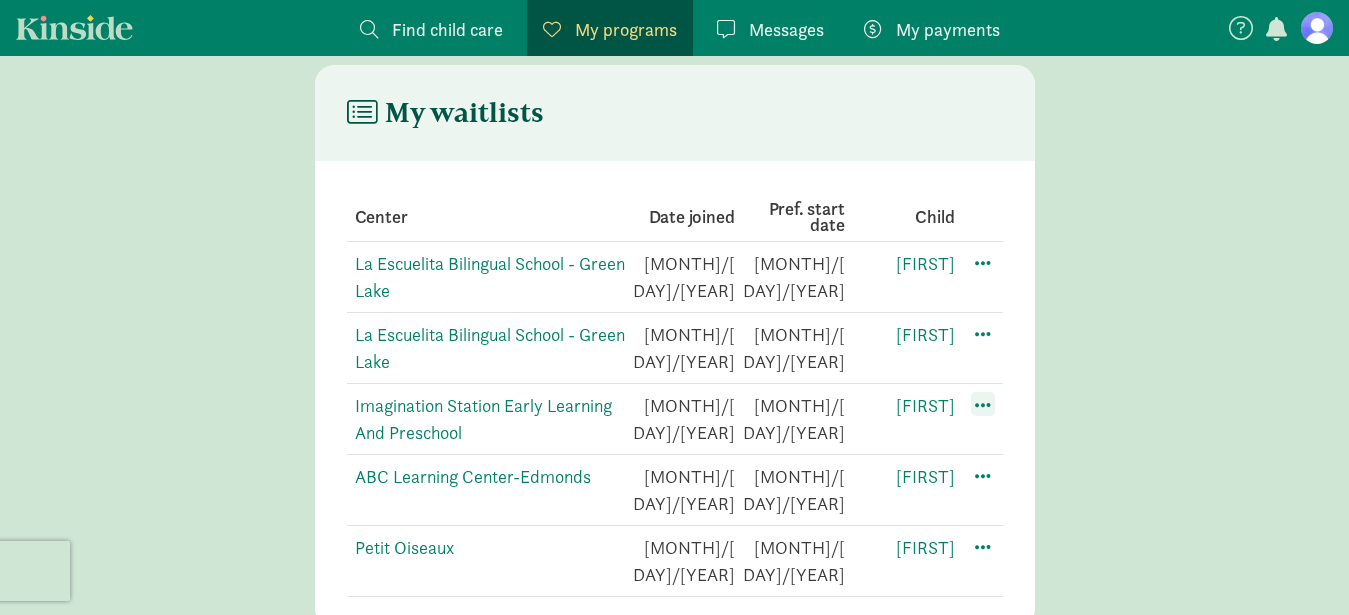 click 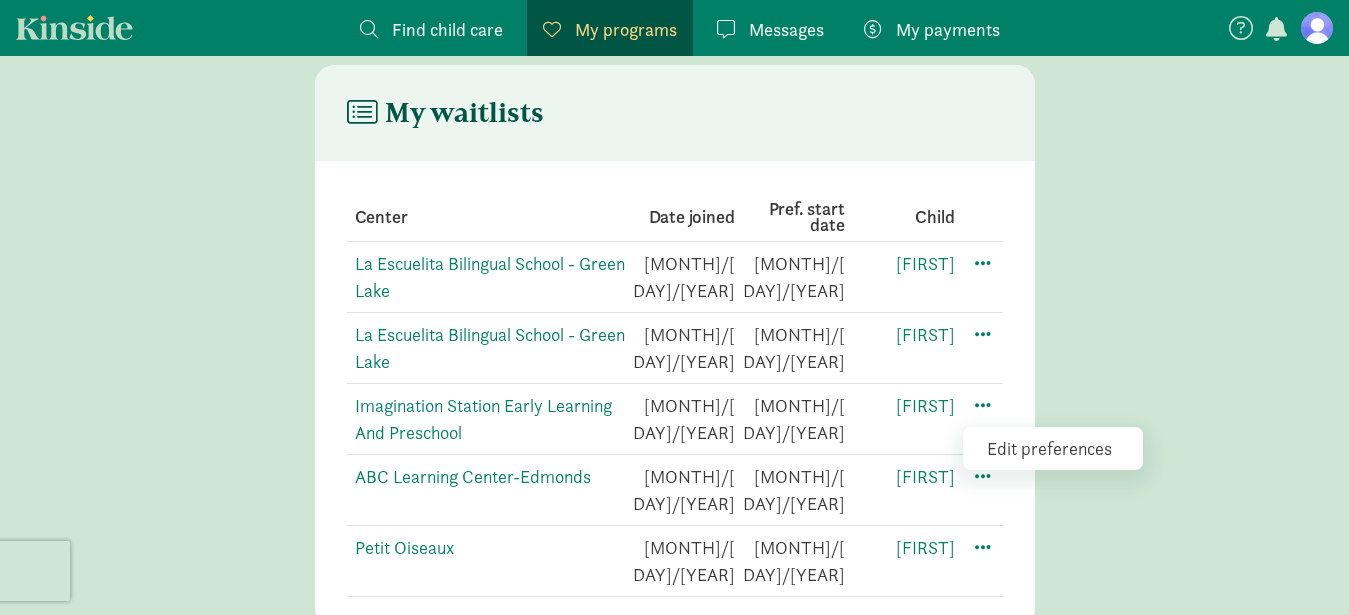 click on "Edit preferences" 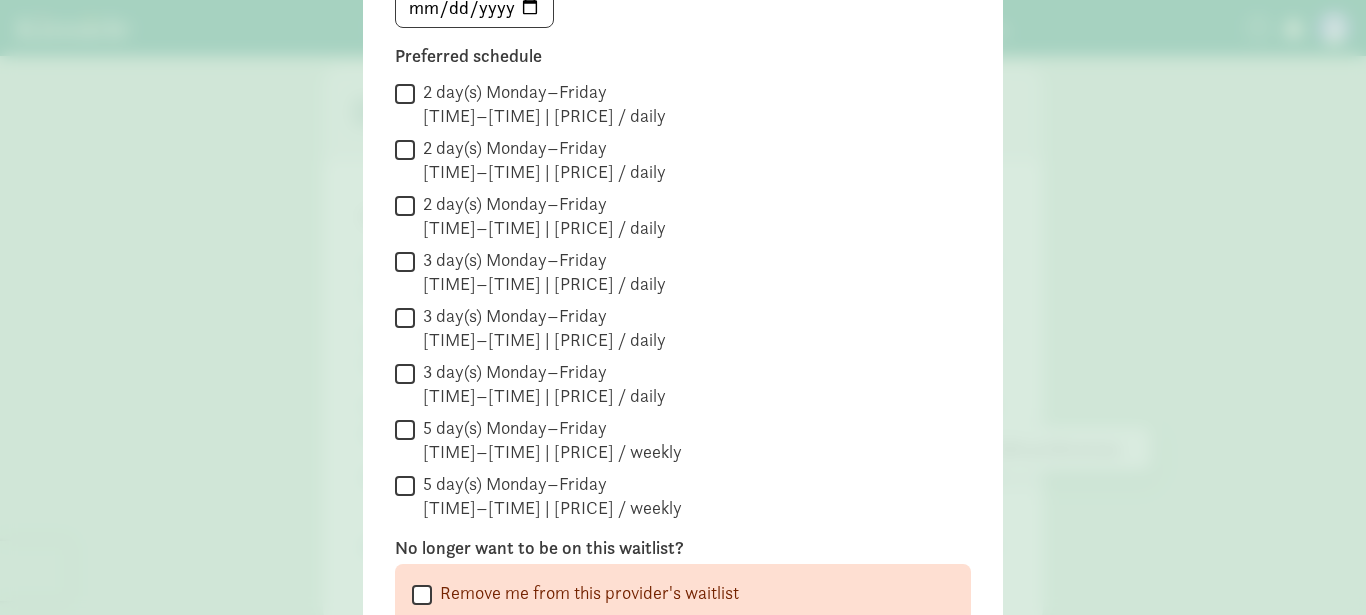scroll, scrollTop: 451, scrollLeft: 0, axis: vertical 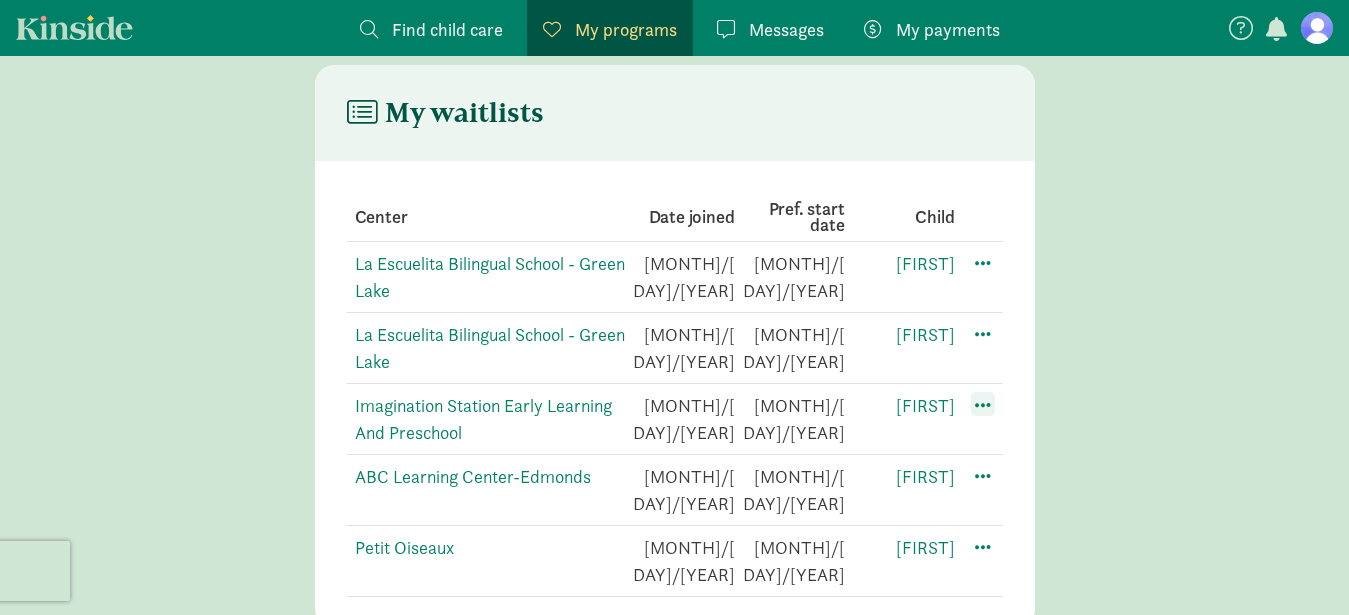 click 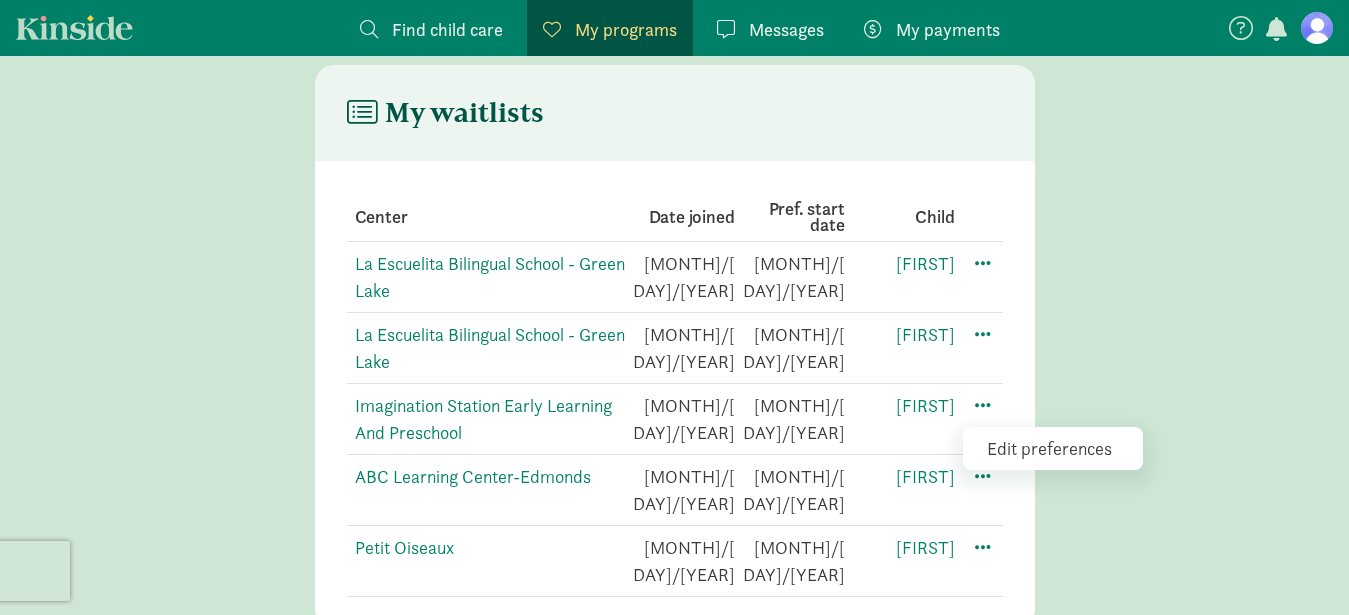 click on "Edit preferences" 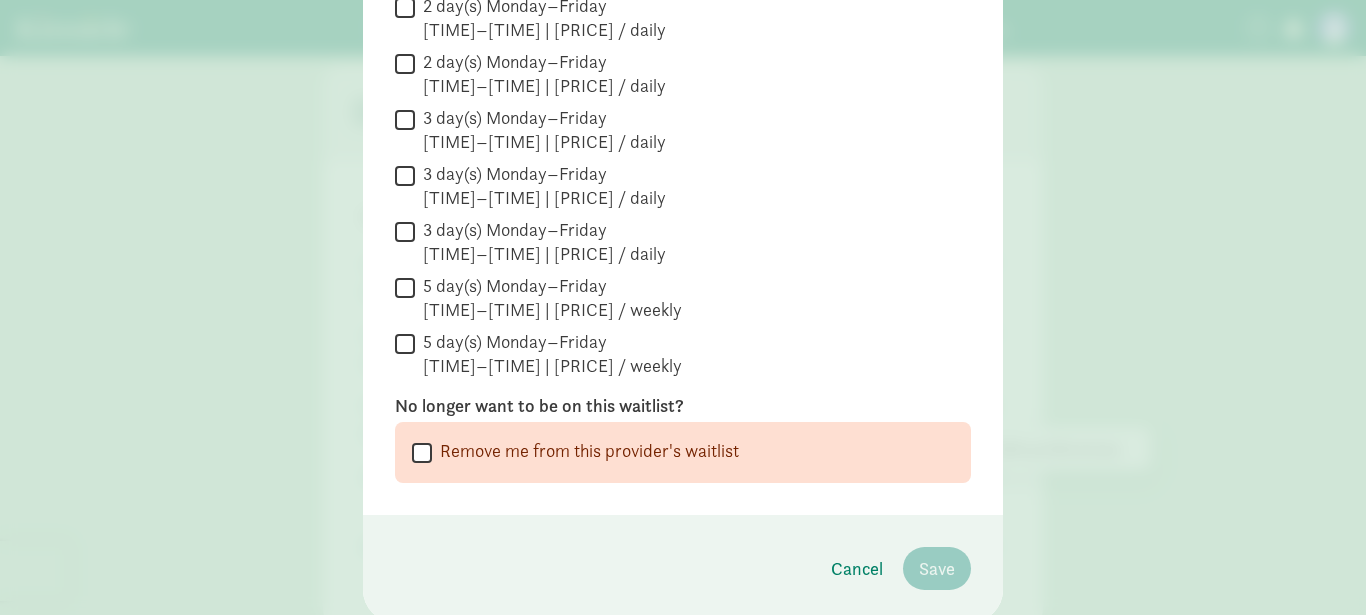 scroll, scrollTop: 490, scrollLeft: 0, axis: vertical 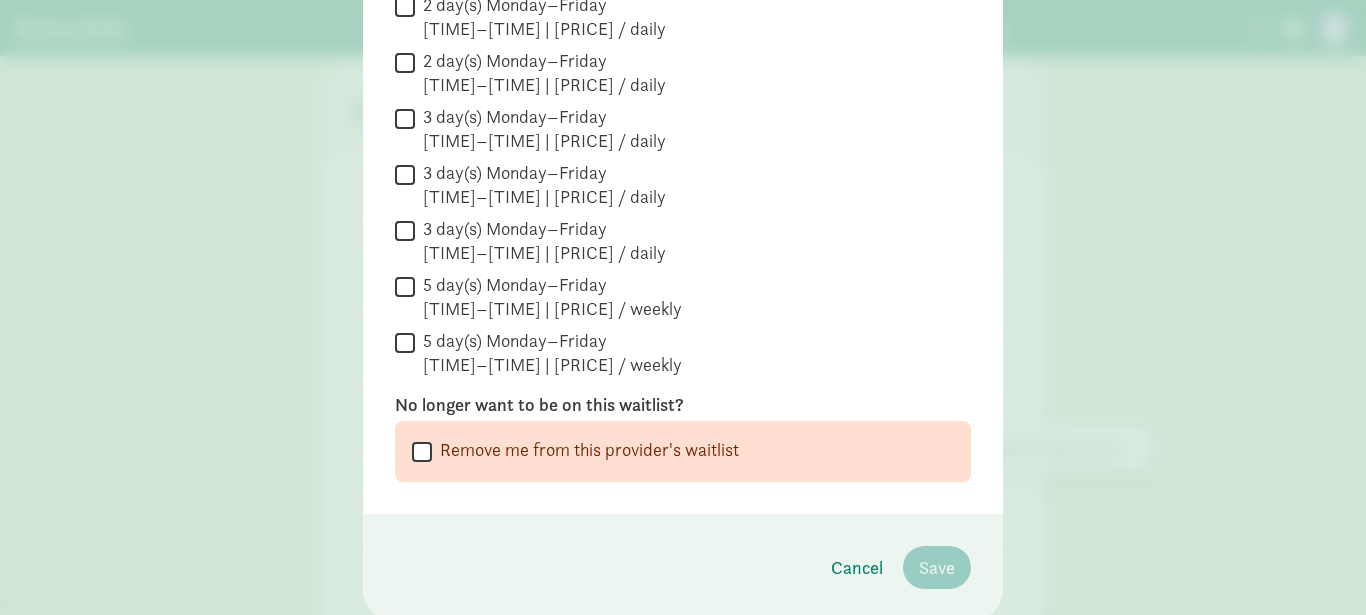 click on "   3 day(s) Monday–Friday 6:30 AM–5:00 PM | $100.00 / daily" at bounding box center [683, 241] 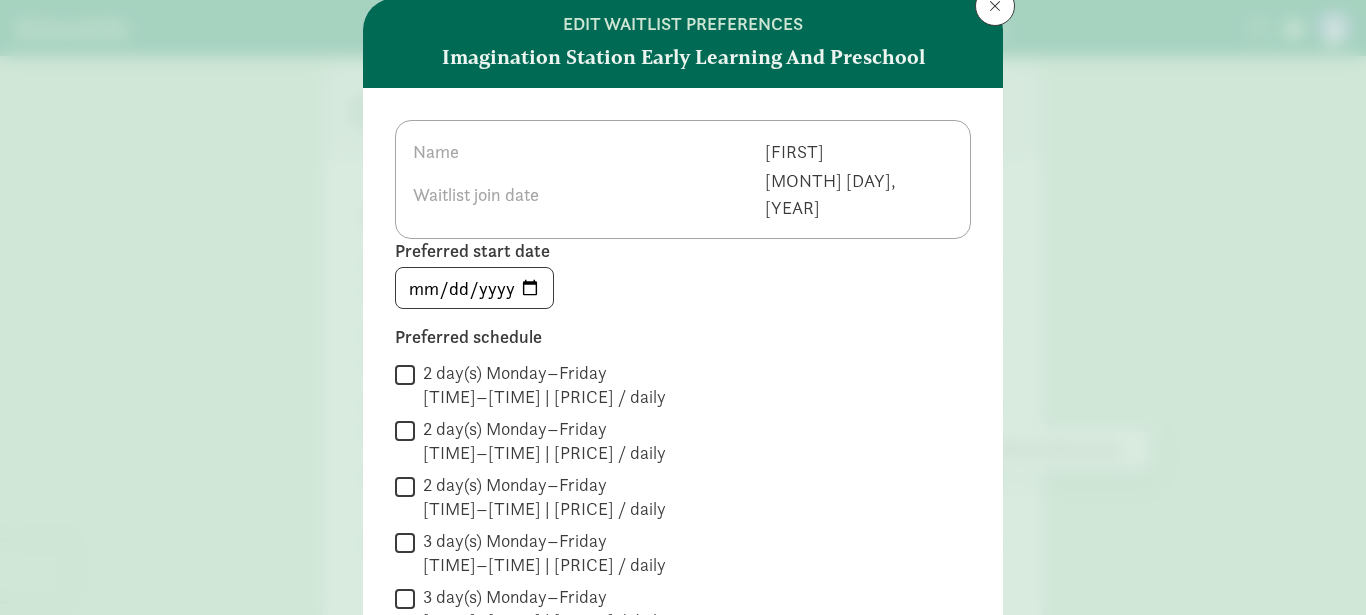 scroll, scrollTop: 63, scrollLeft: 0, axis: vertical 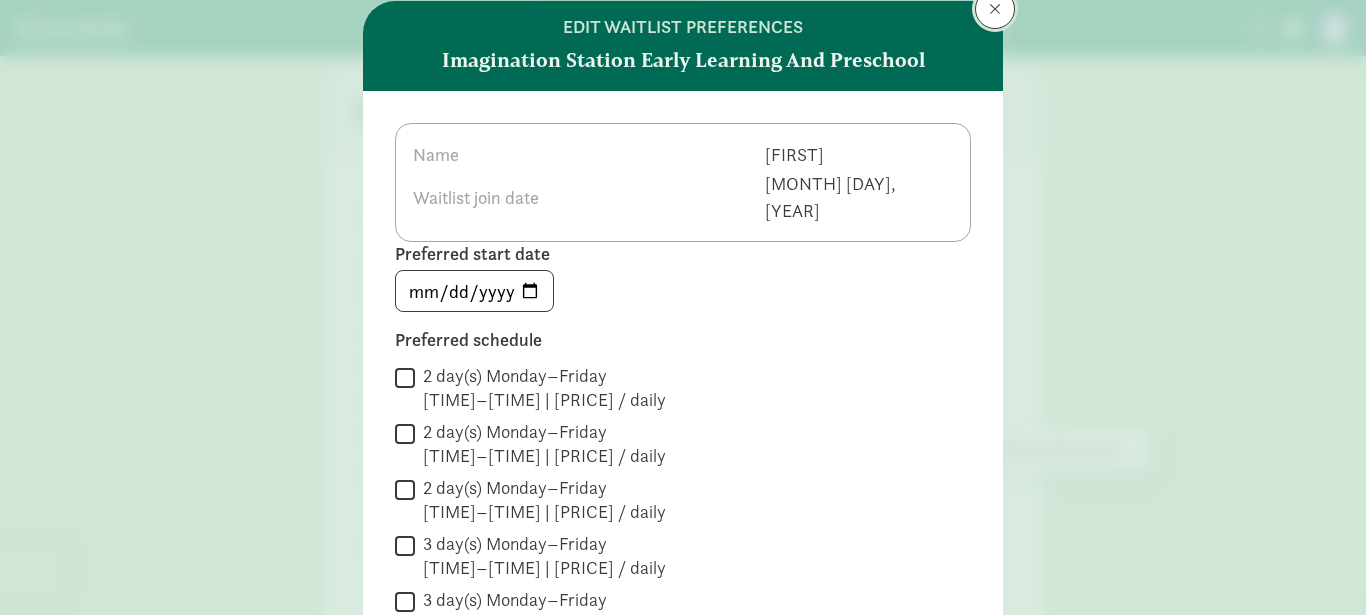 click at bounding box center [995, 9] 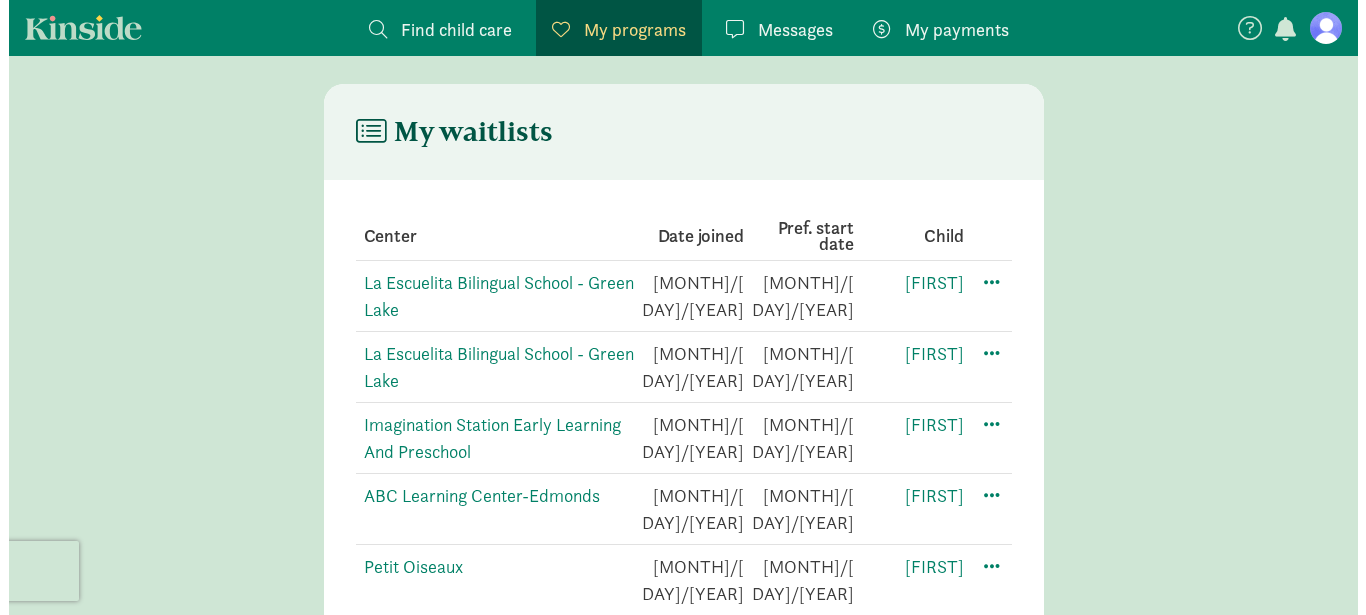 scroll, scrollTop: 371, scrollLeft: 0, axis: vertical 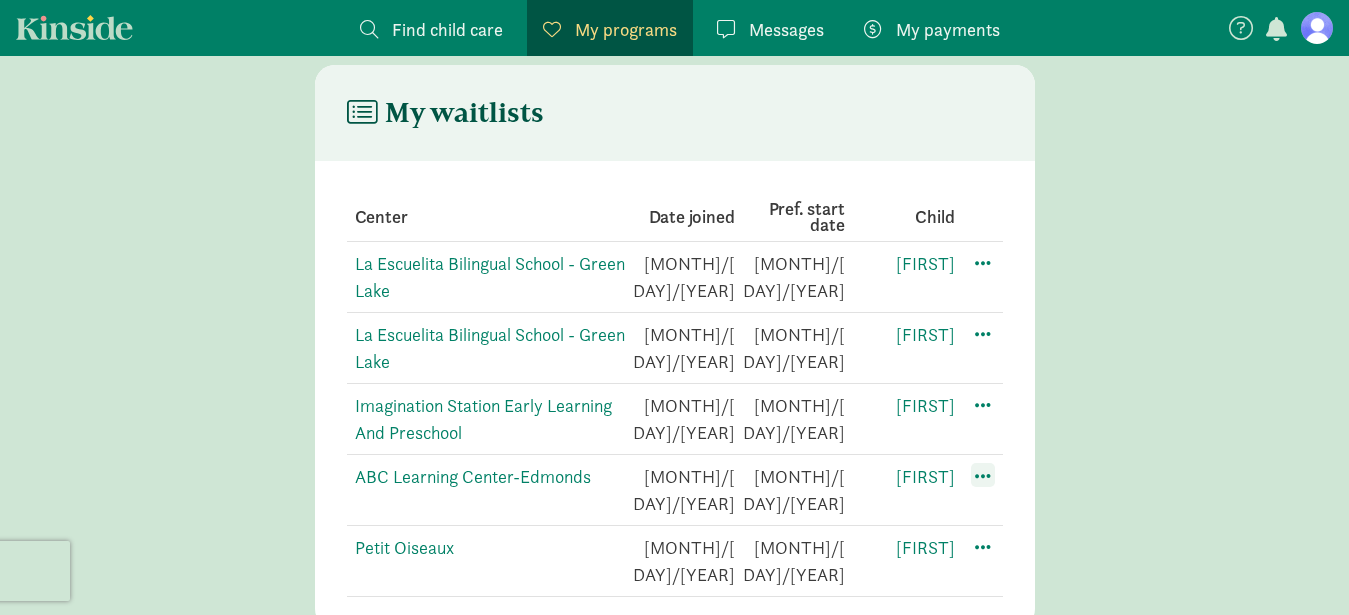 click 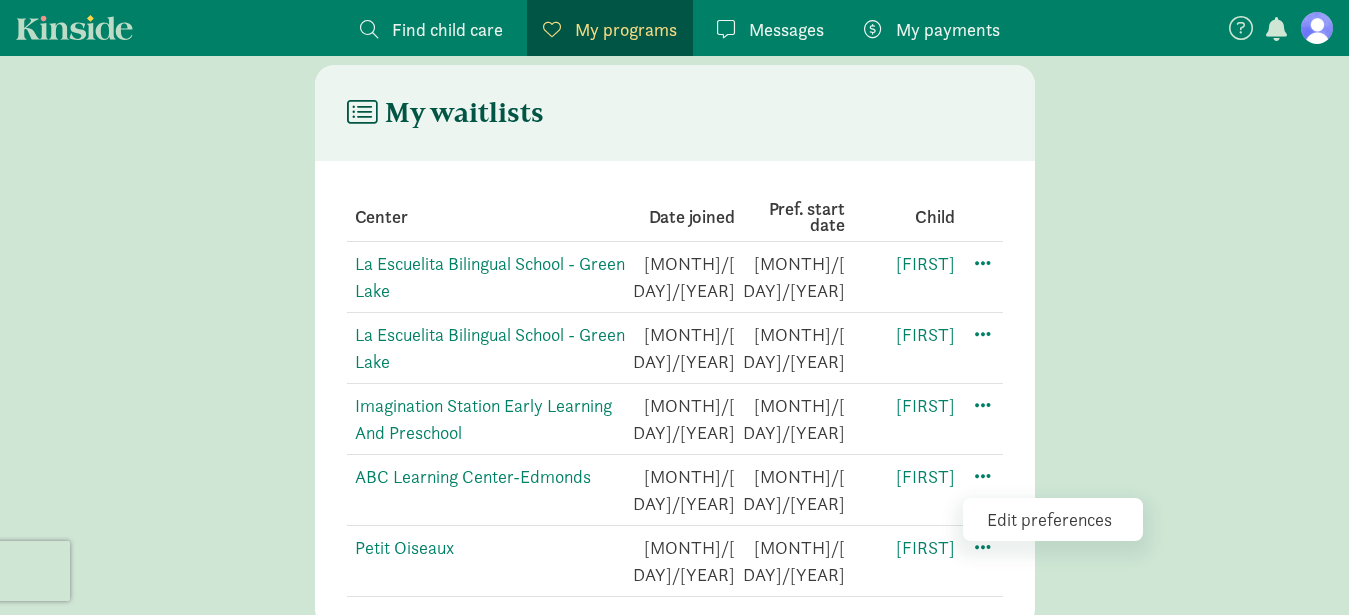 click on "Edit preferences" 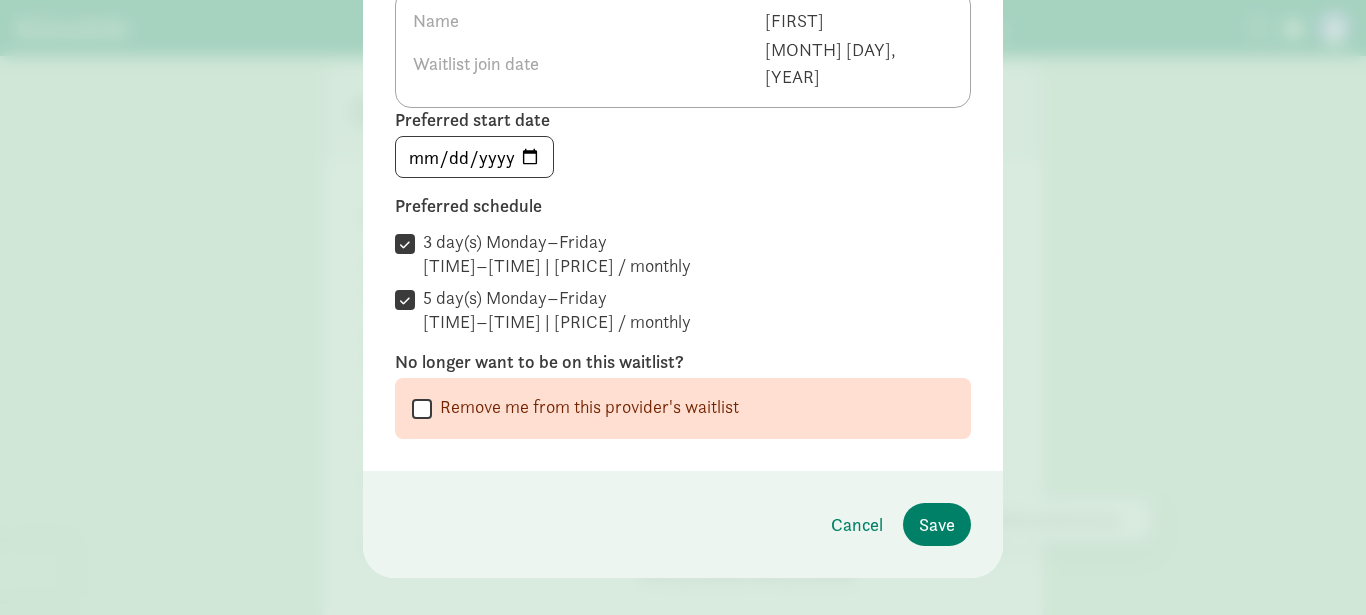 scroll, scrollTop: 196, scrollLeft: 0, axis: vertical 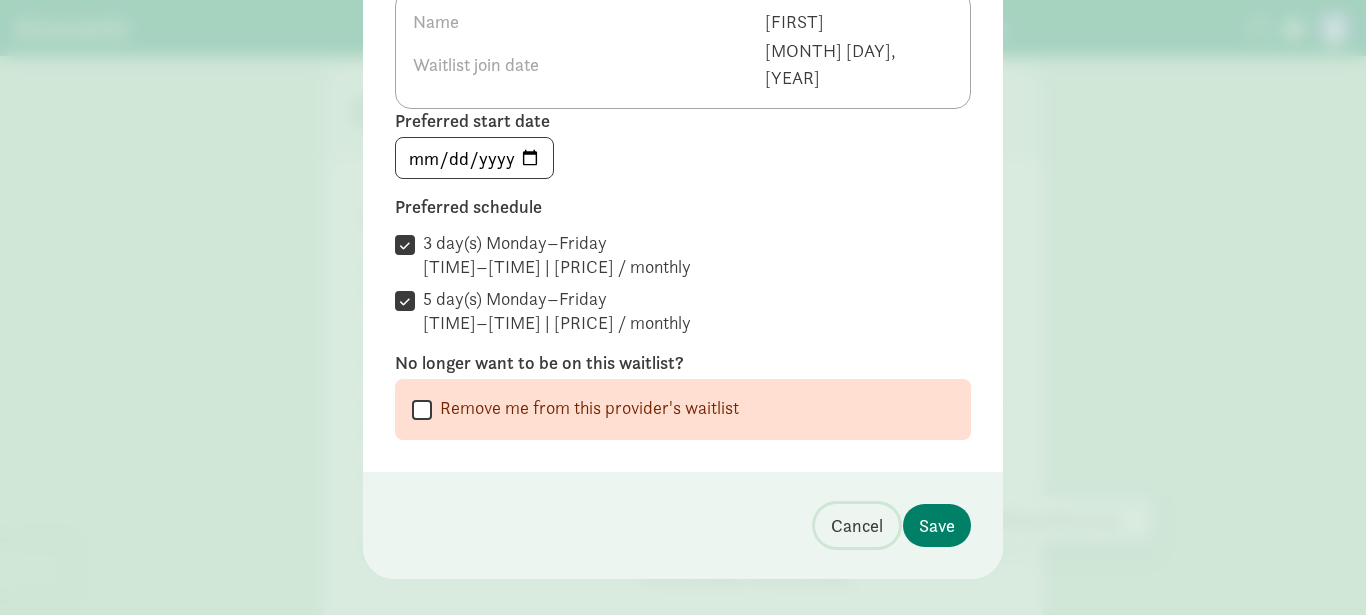 click on "Cancel" at bounding box center (857, 525) 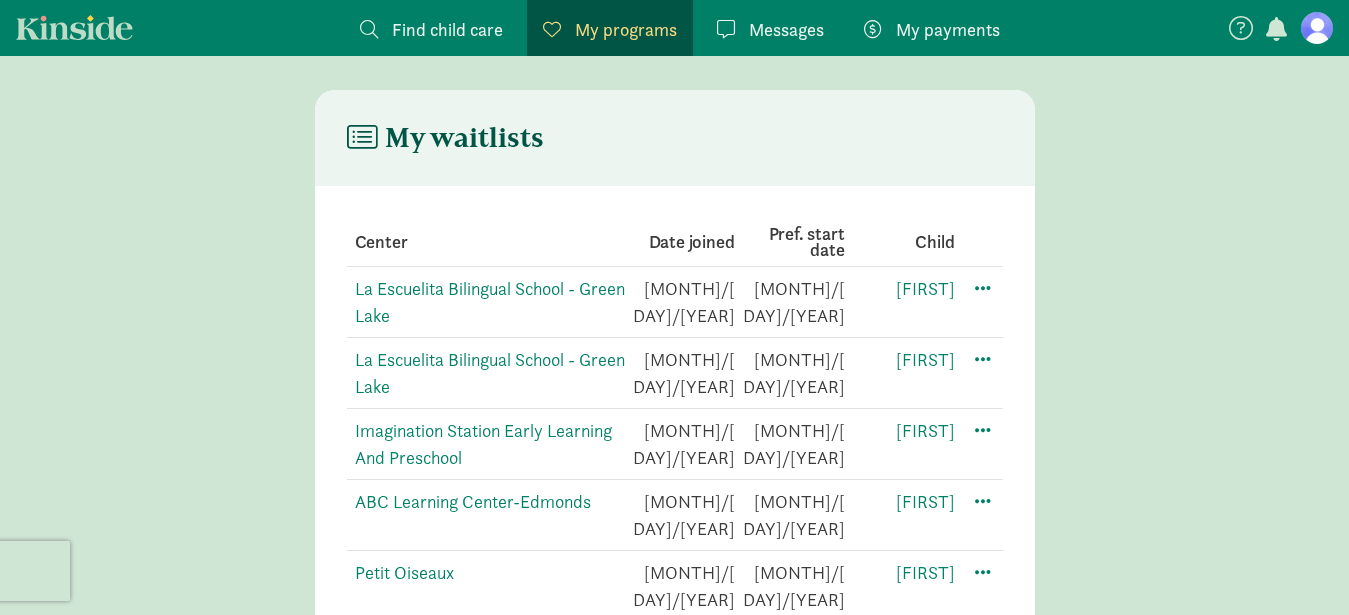 scroll, scrollTop: 371, scrollLeft: 0, axis: vertical 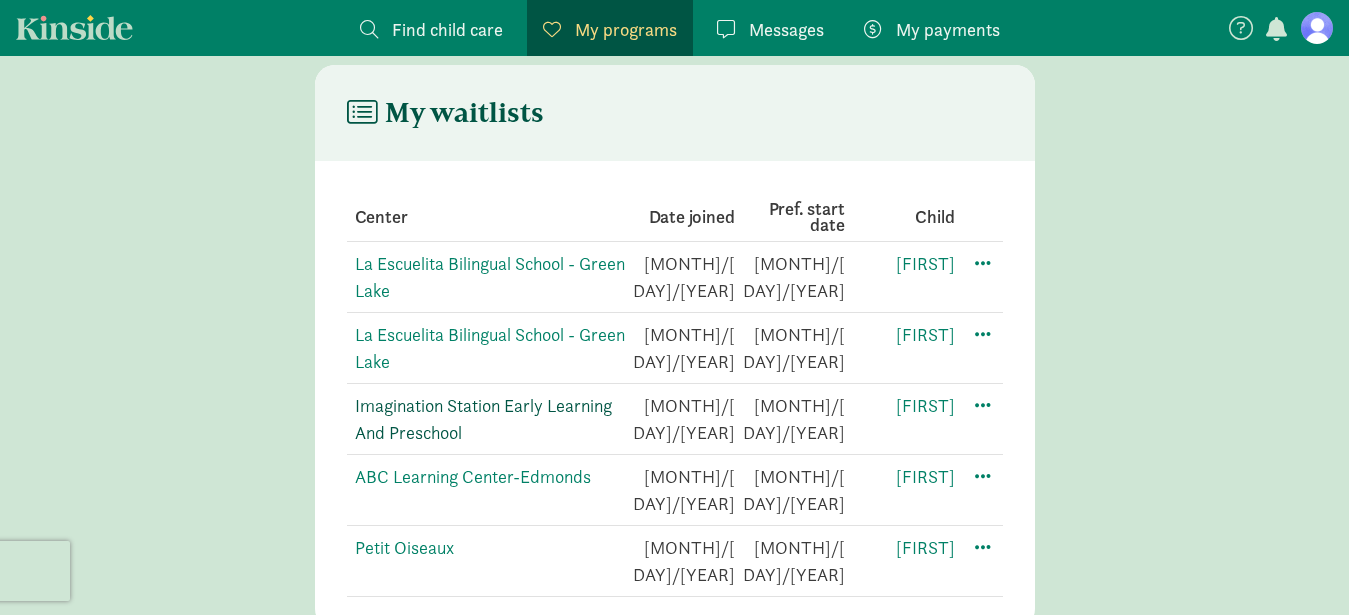 click on "Imagination Station Early Learning And Preschool" 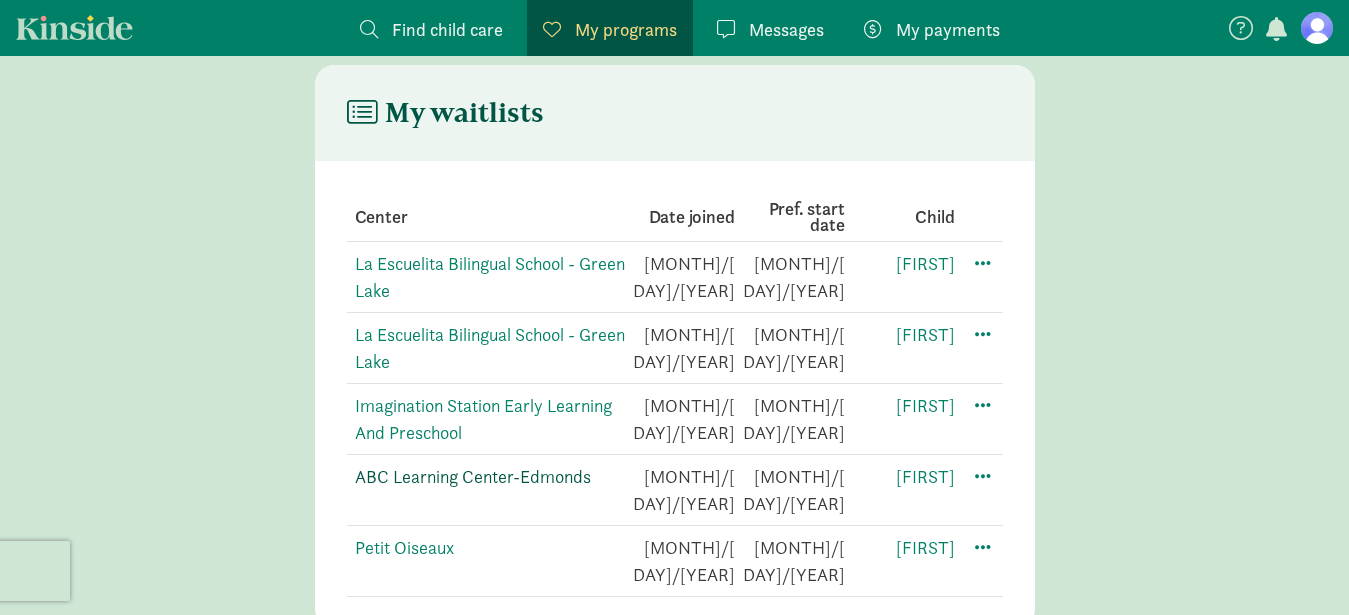 click on "ABC Learning Center-Edmonds" 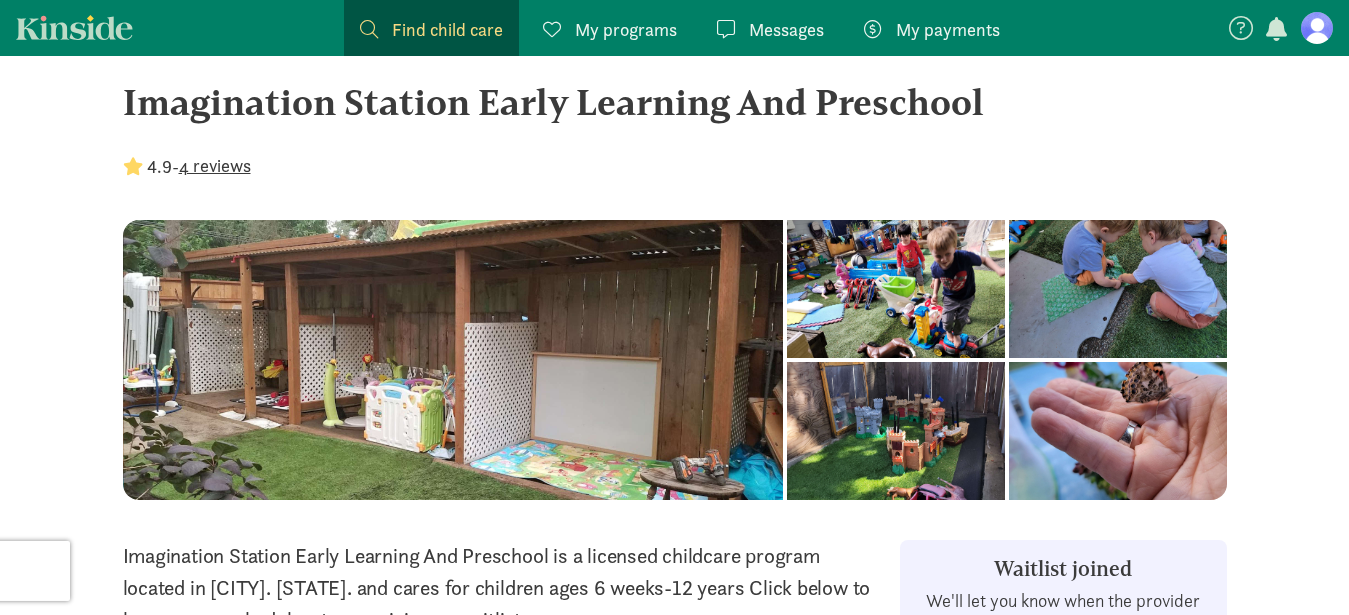 scroll, scrollTop: 0, scrollLeft: 0, axis: both 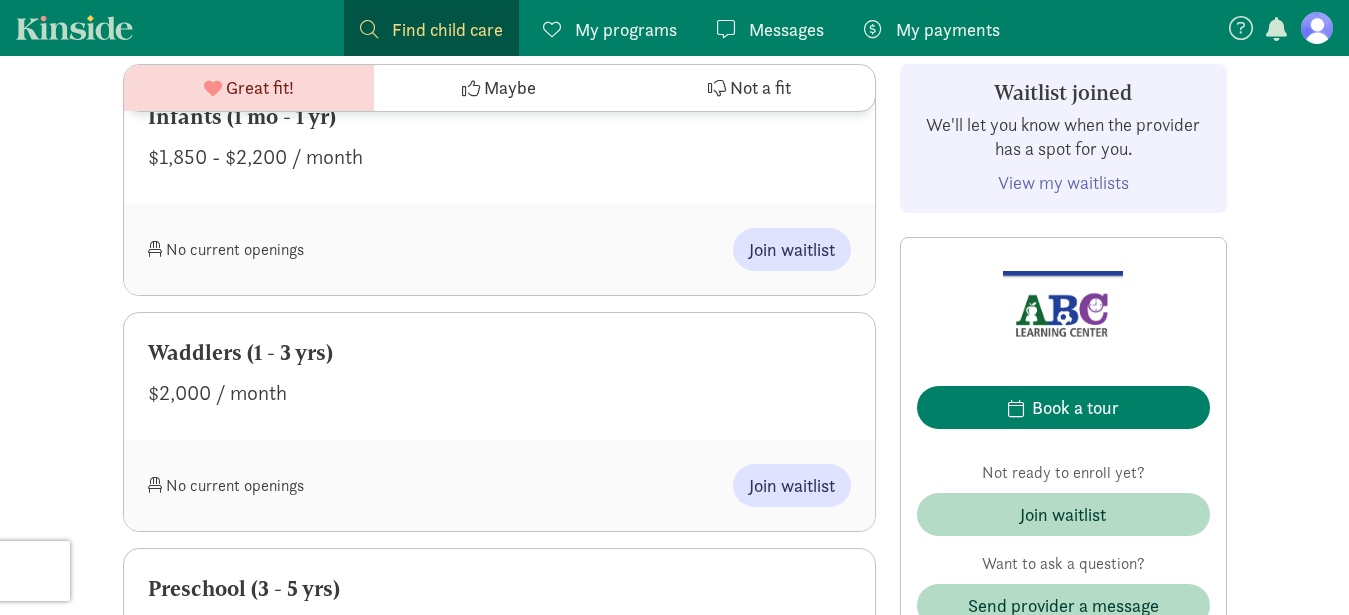 click on "My programs" at bounding box center [626, 29] 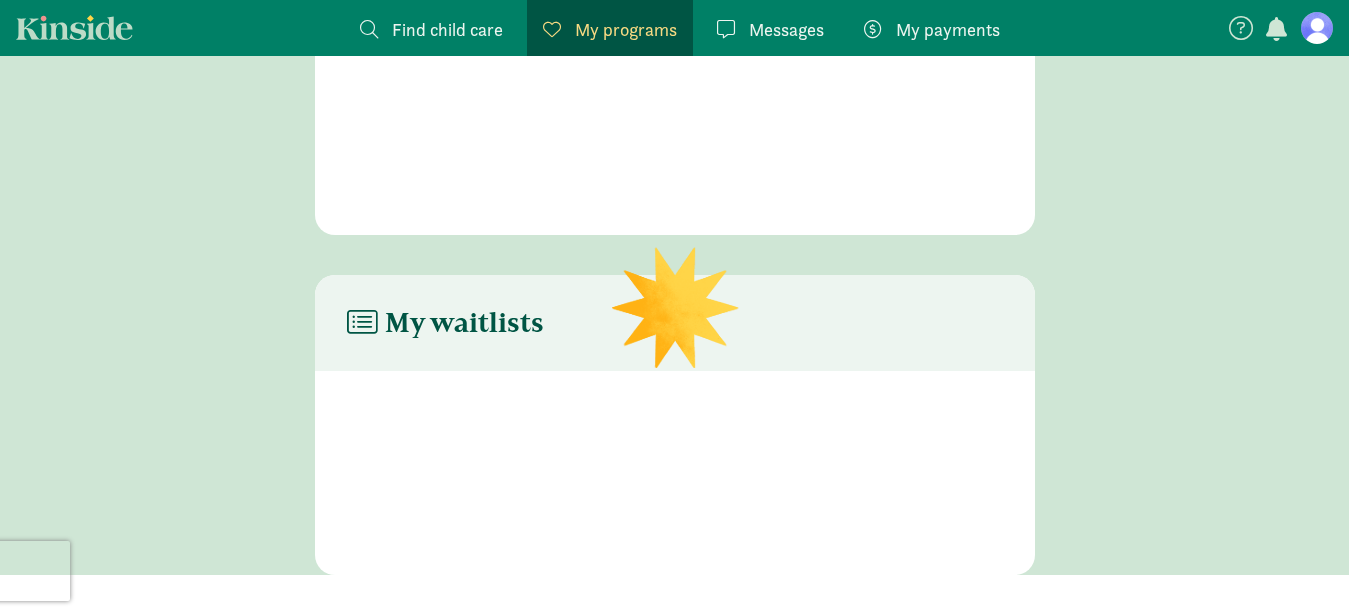 scroll, scrollTop: 161, scrollLeft: 0, axis: vertical 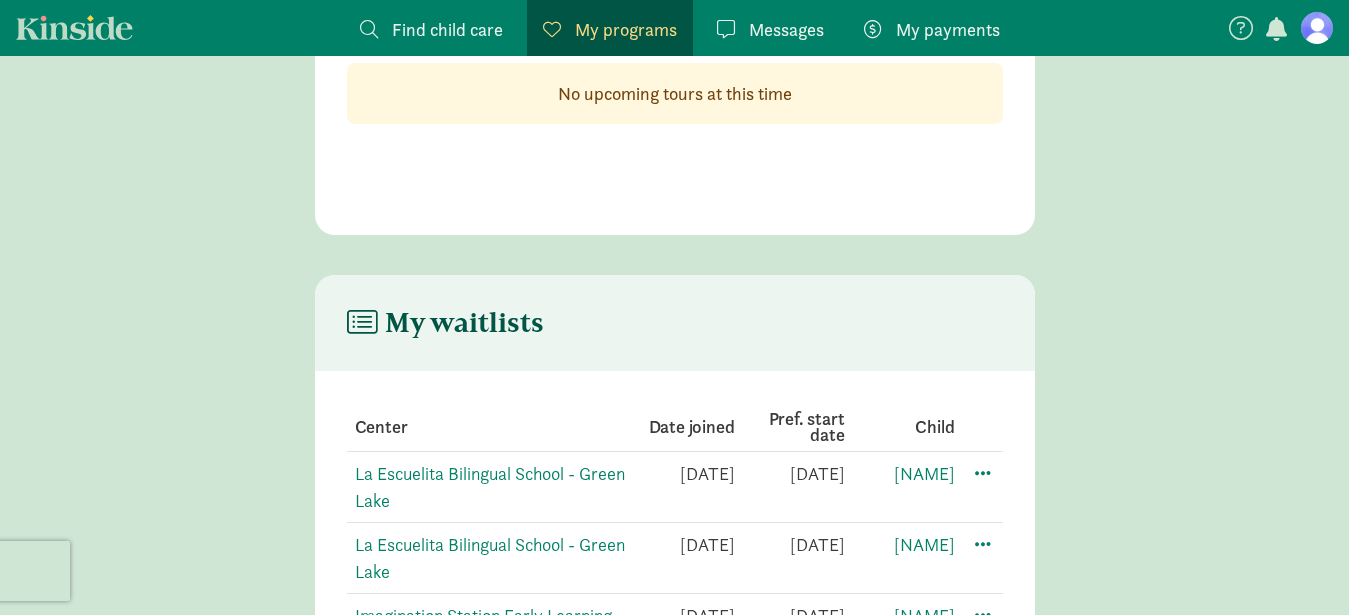click on "My waitlists       Center Date joined Pref. start date Child   La Escuelita Bilingual School - Green Lake 11/27/2024 9/1/2025 Bella     La Escuelita Bilingual School - Green Lake 9/20/2024 5/1/2025 Mina     Imagination Station Early Learning And Preschool 6/22/2024 5/1/2025 Mina     ABC Learning Center-Edmonds 6/22/2024 5/1/2025 Mina     Petit Oiseaux 7/28/2023 5/1/2025 Mina" 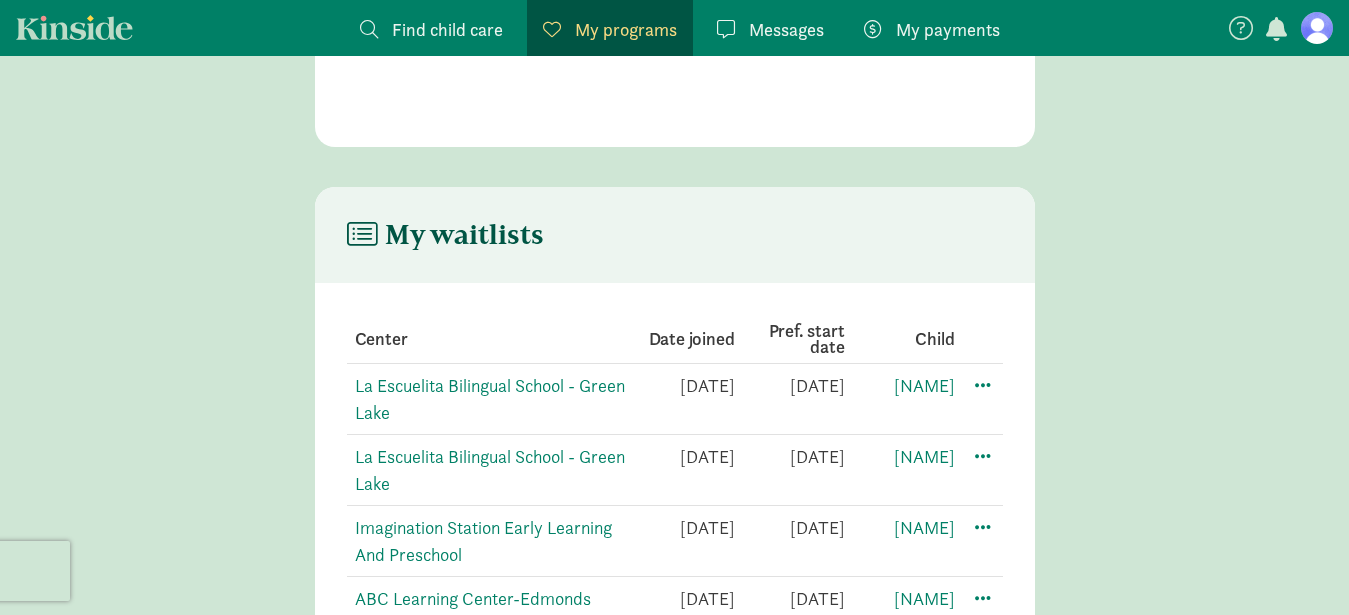 scroll, scrollTop: 371, scrollLeft: 0, axis: vertical 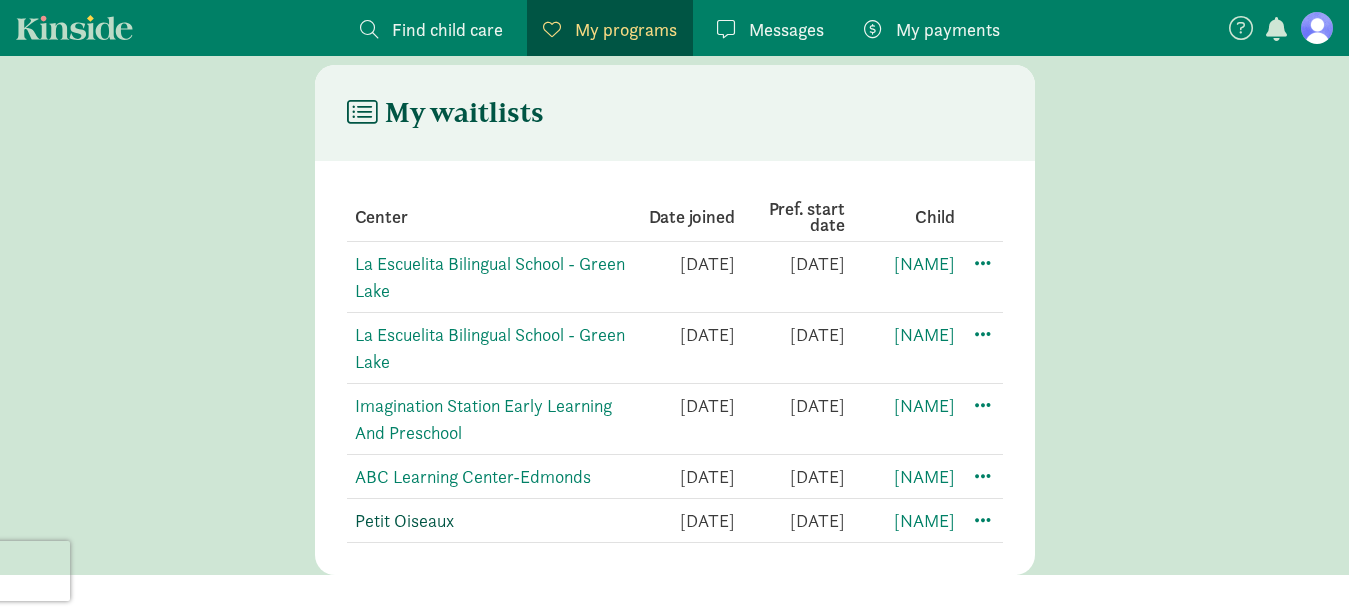 click on "Petit Oiseaux" 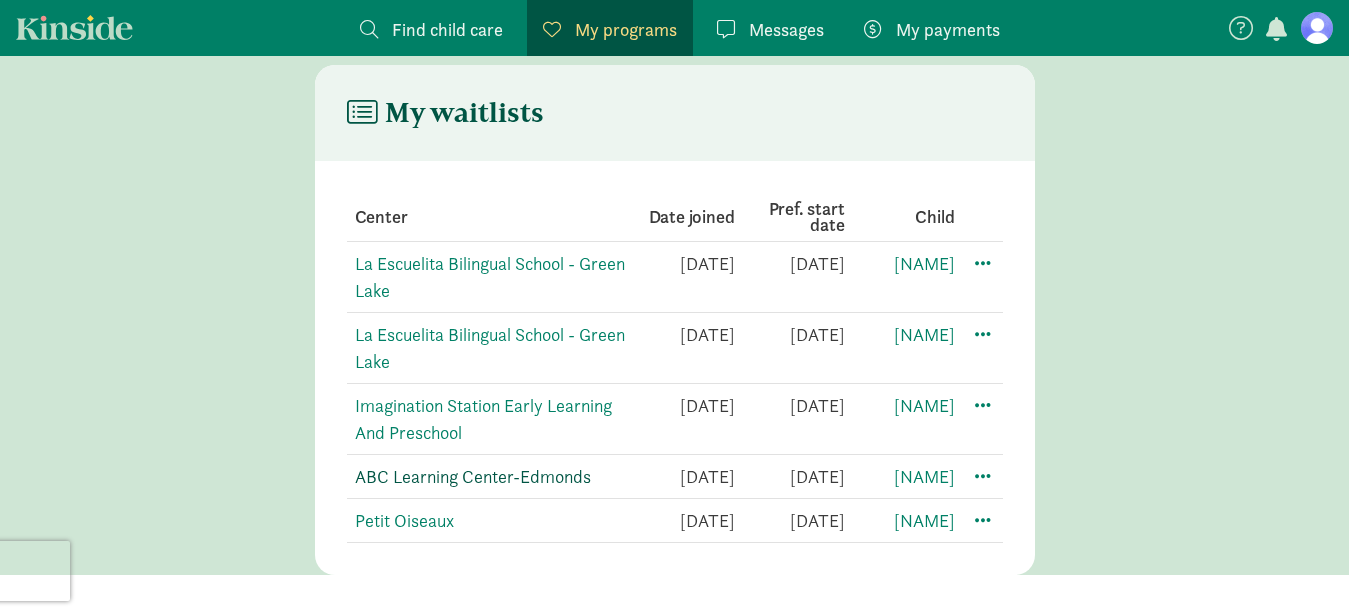 click on "ABC Learning Center-Edmonds" 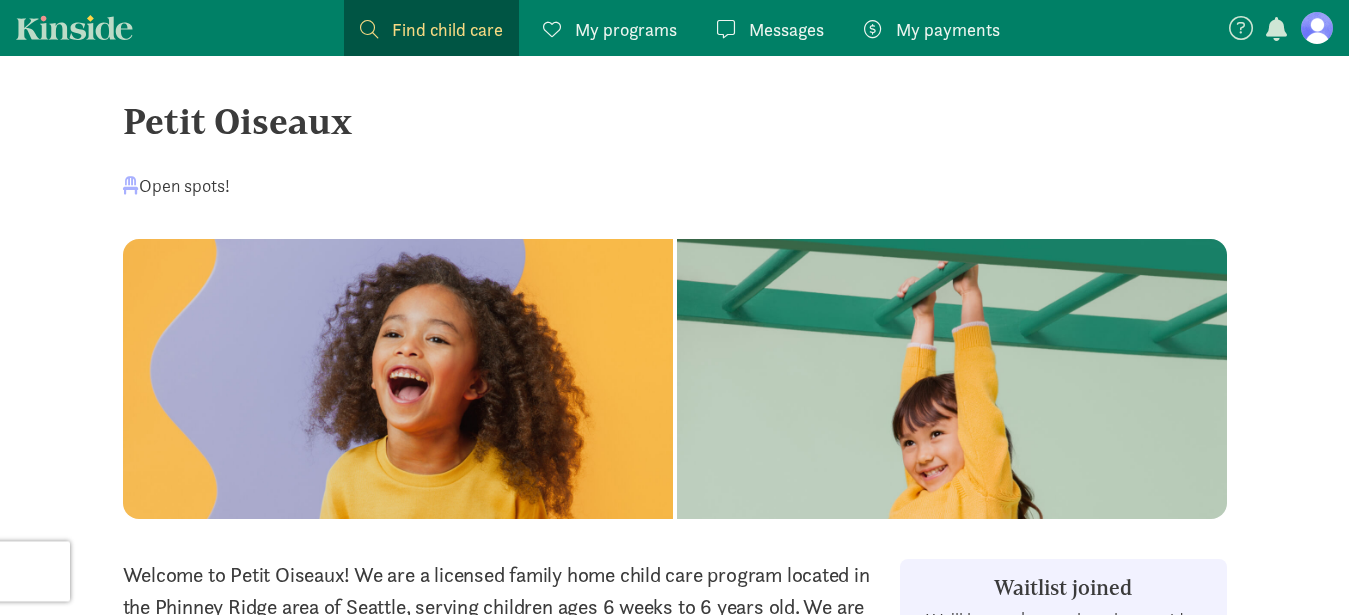 scroll, scrollTop: 0, scrollLeft: 0, axis: both 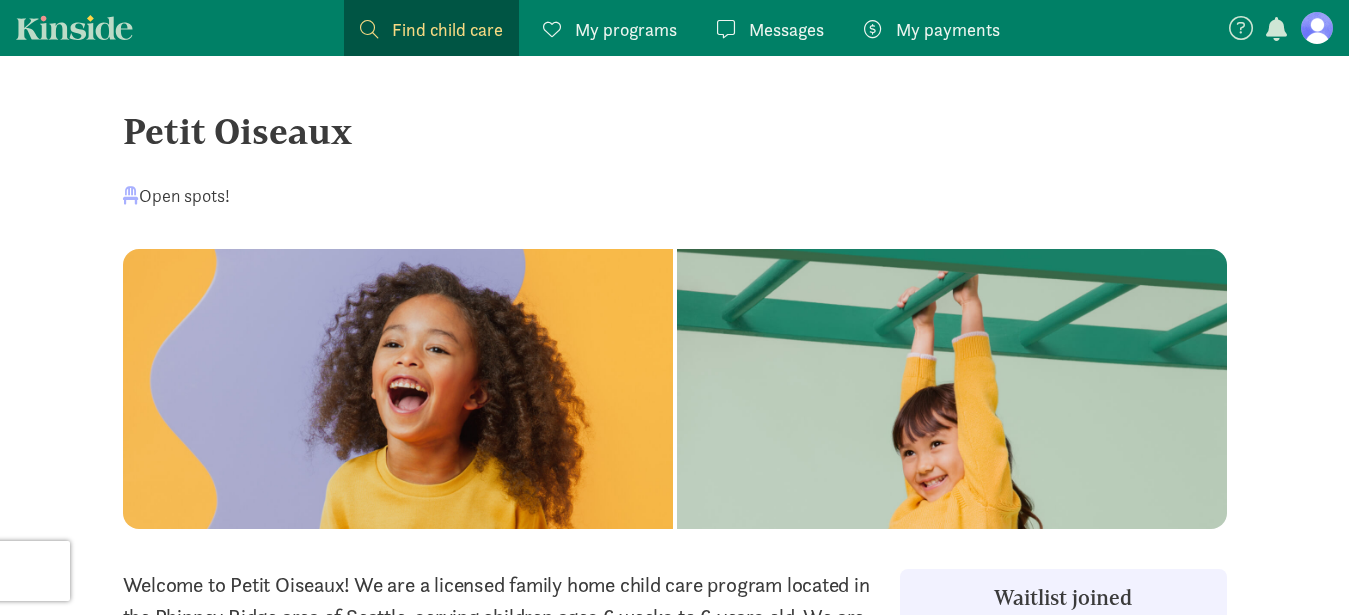 click on "My programs" at bounding box center [626, 29] 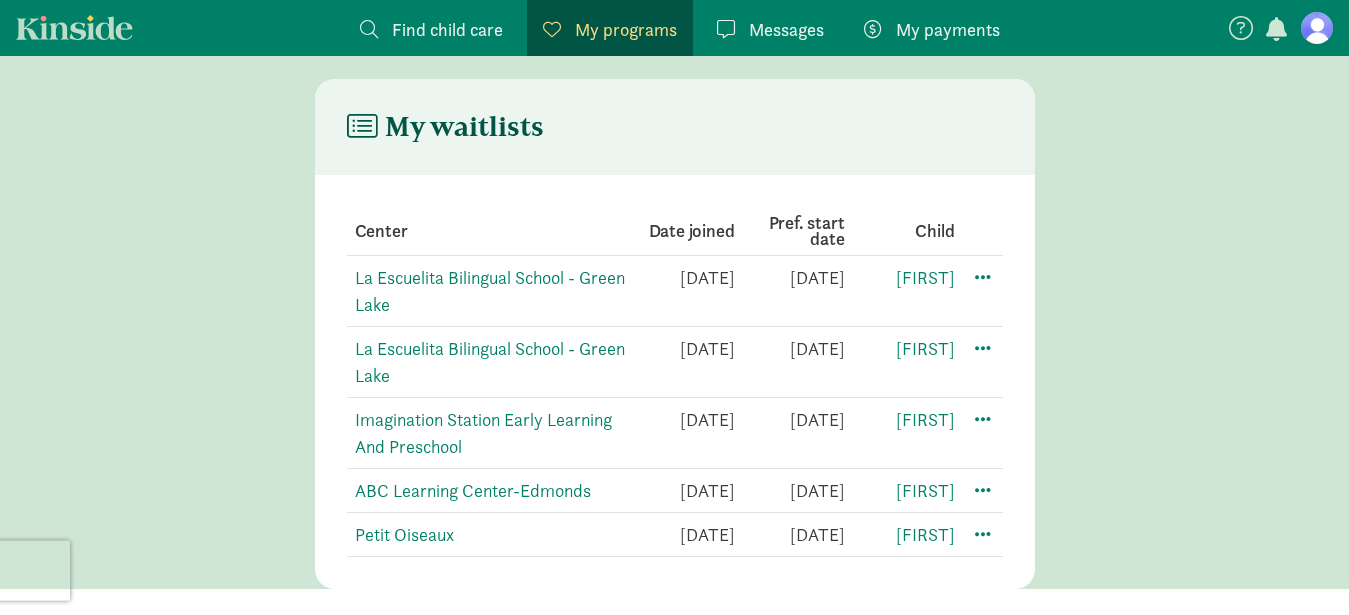 scroll, scrollTop: 371, scrollLeft: 0, axis: vertical 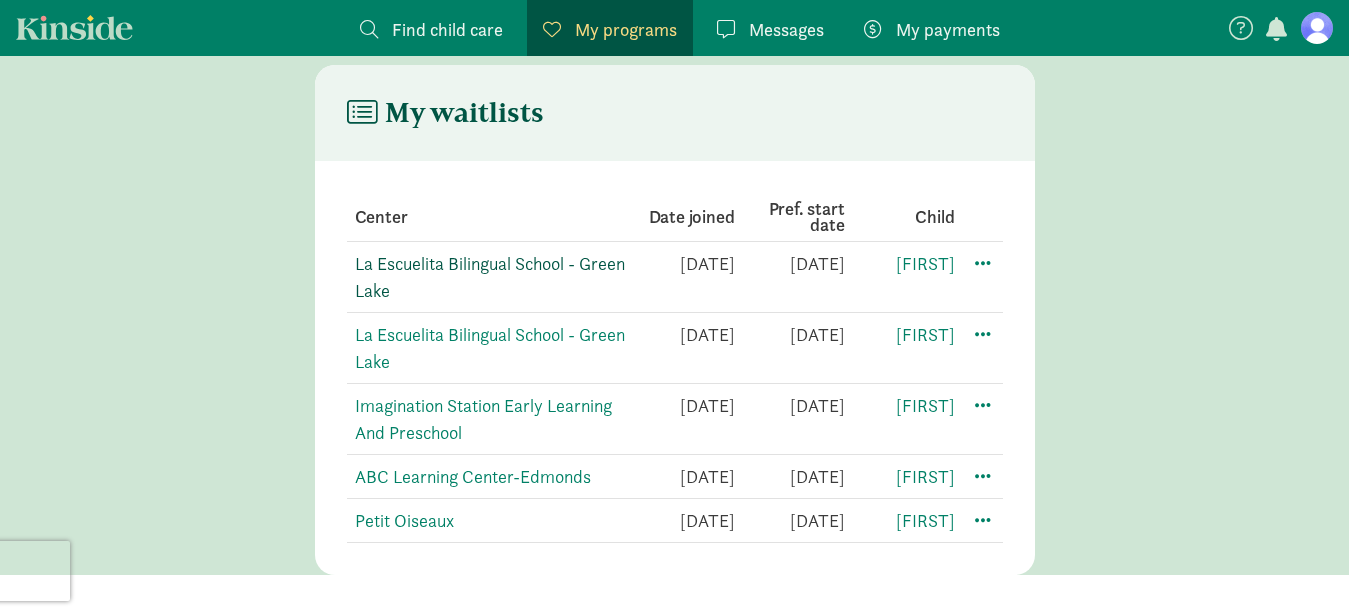click on "La Escuelita Bilingual School - Green Lake" 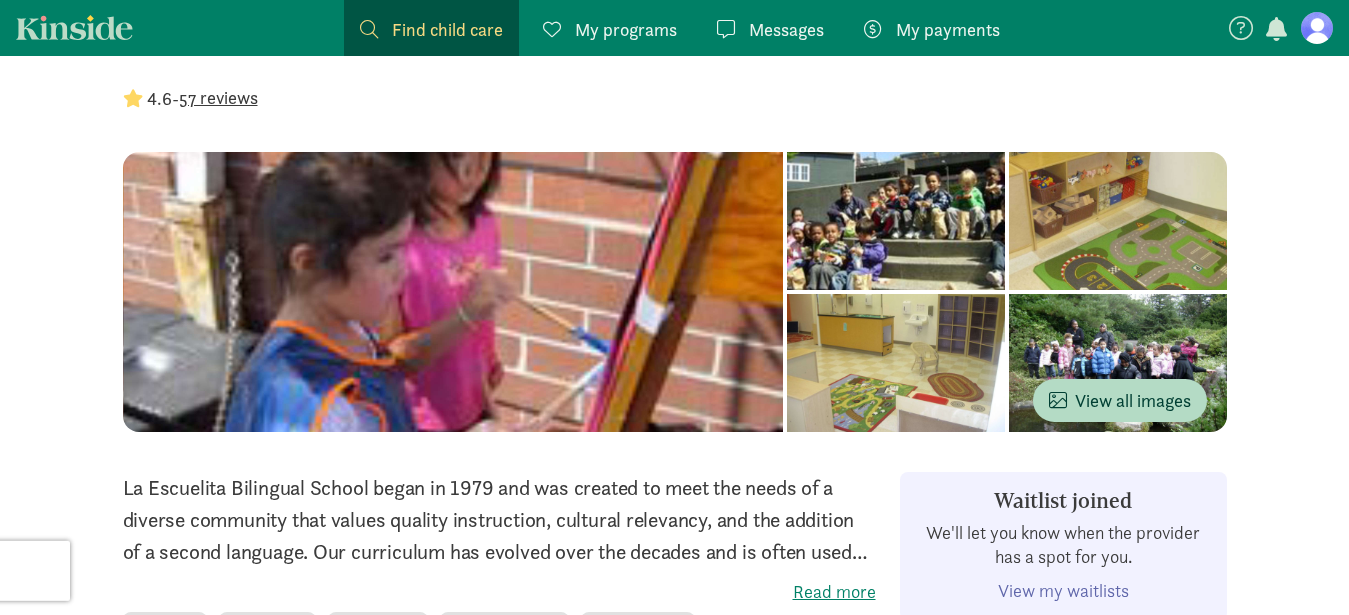 scroll, scrollTop: 0, scrollLeft: 0, axis: both 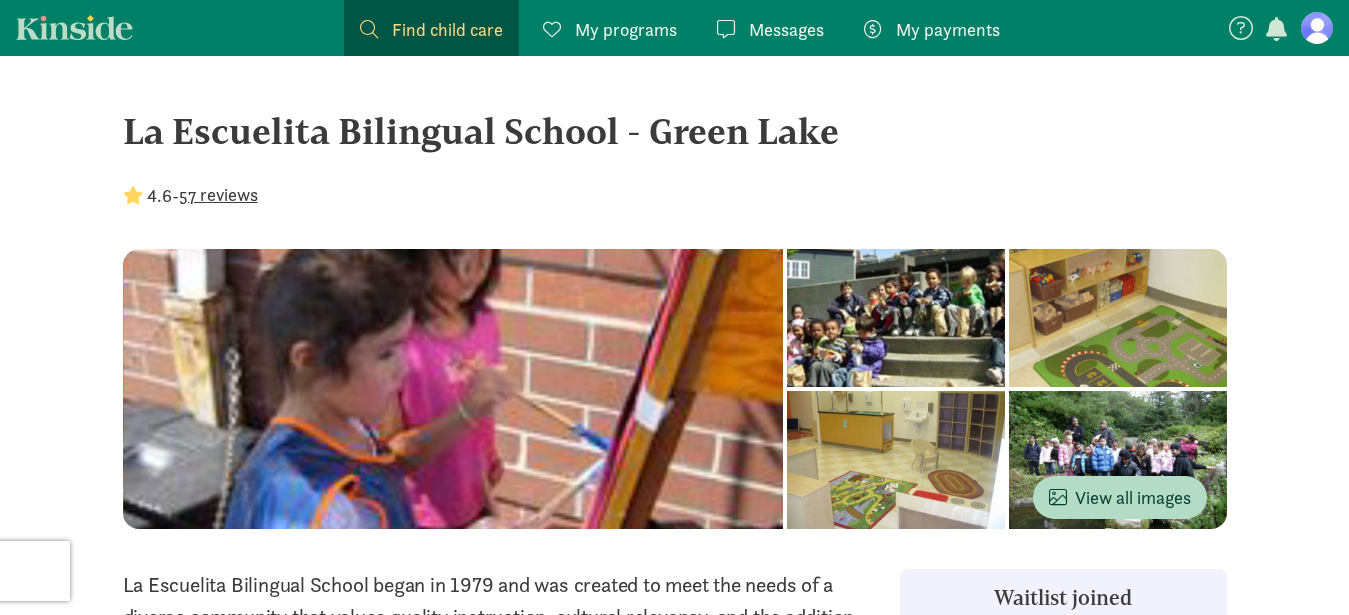 click on "My programs" at bounding box center (626, 29) 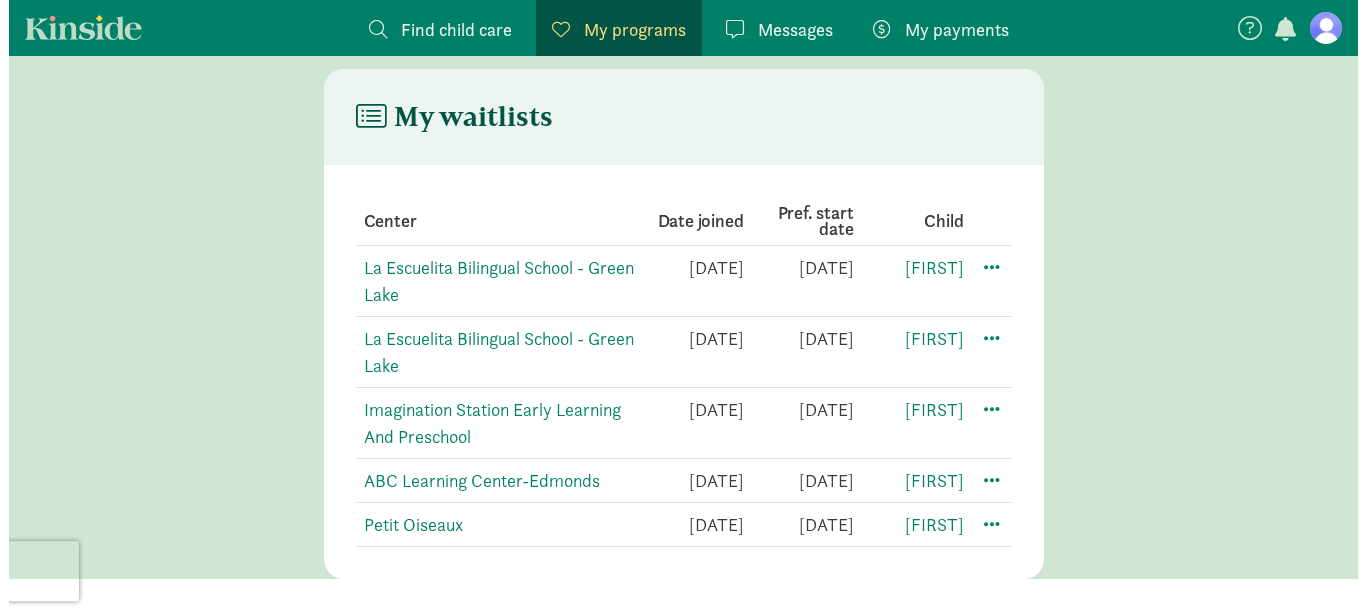 scroll, scrollTop: 371, scrollLeft: 0, axis: vertical 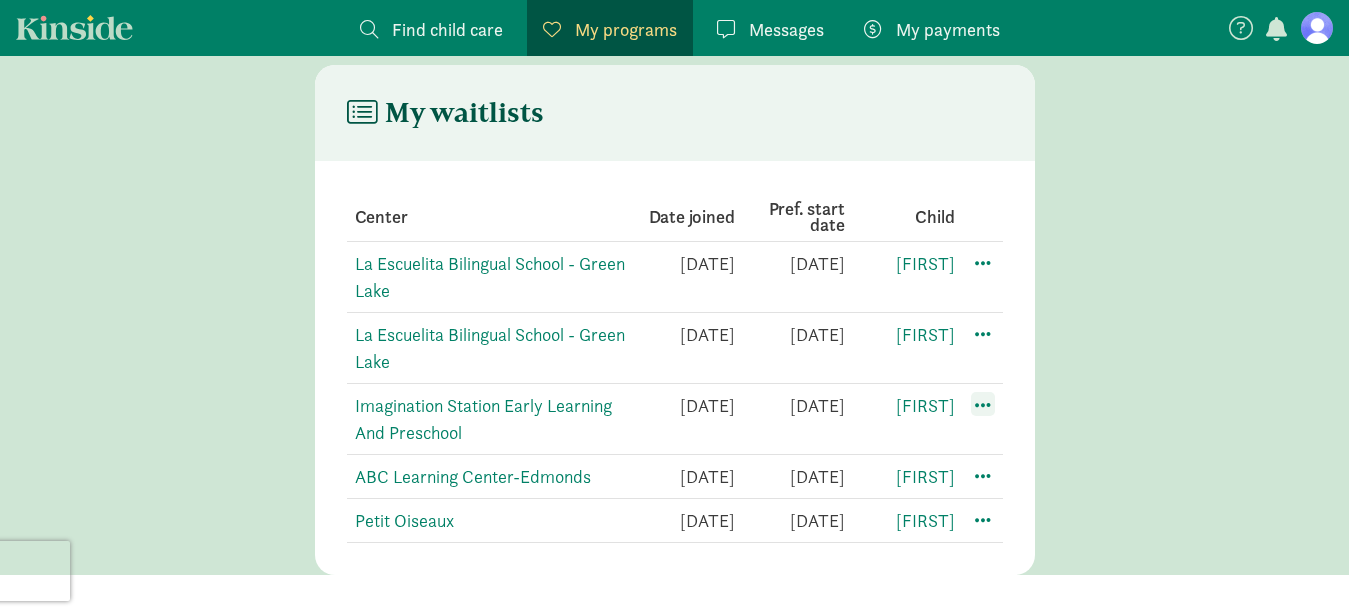 click 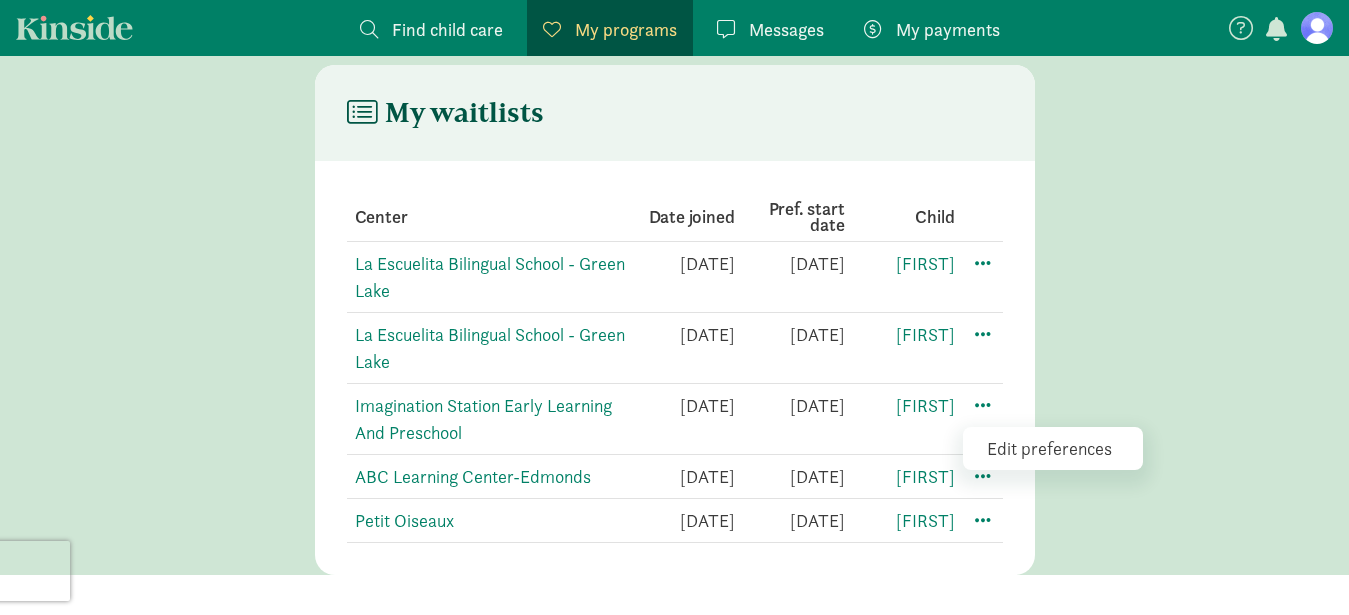 click on "Edit preferences" 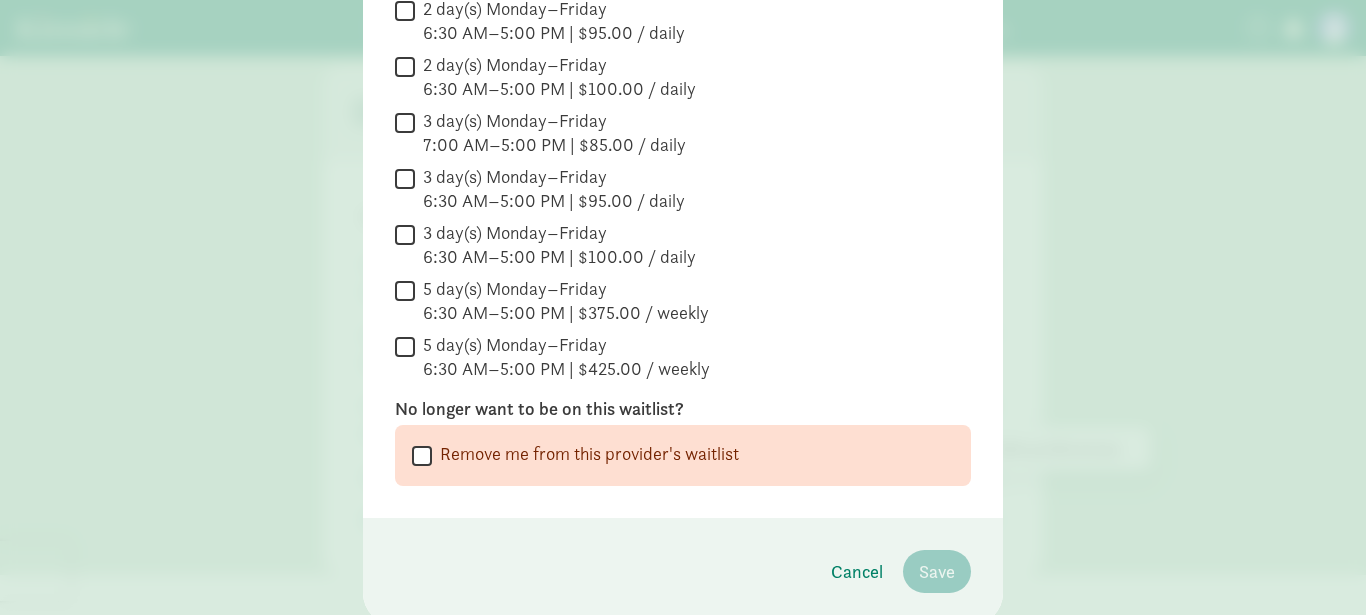 scroll, scrollTop: 461, scrollLeft: 0, axis: vertical 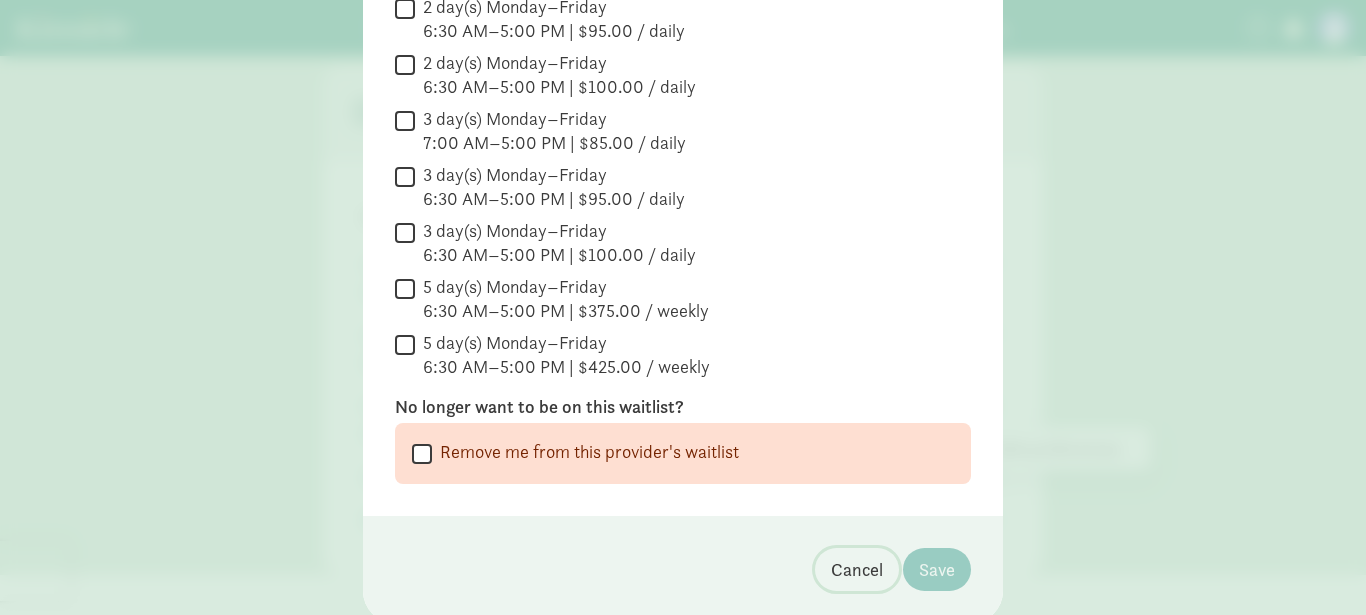 click on "Cancel" at bounding box center (857, 569) 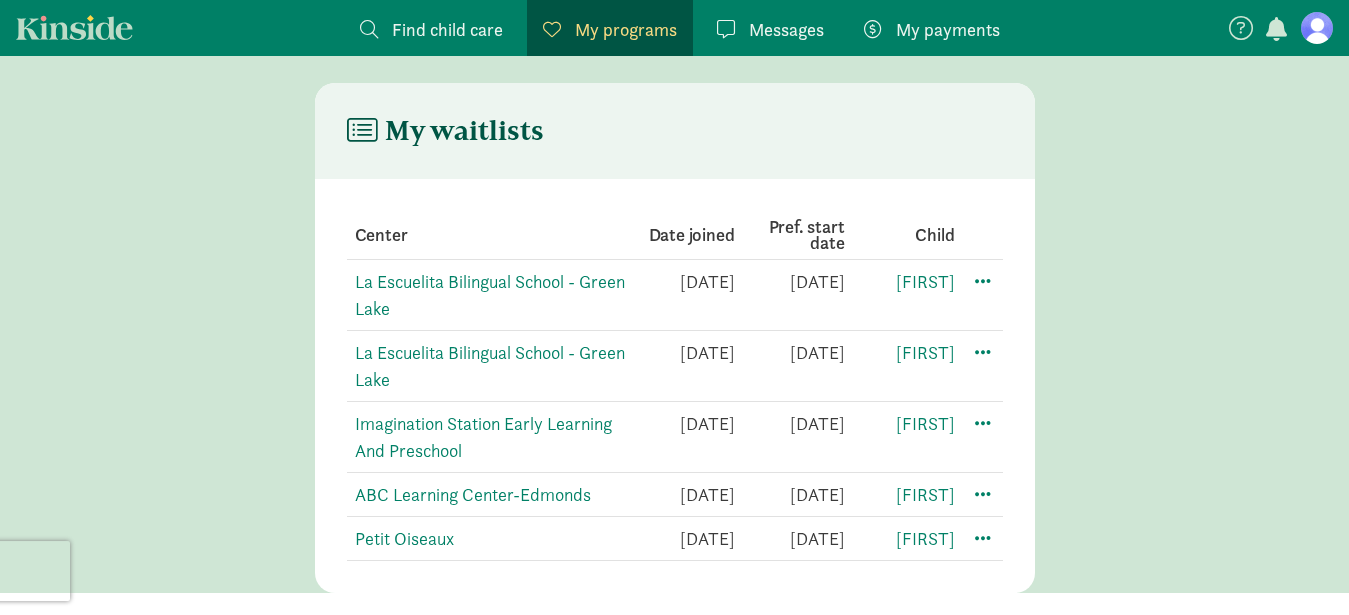 scroll, scrollTop: 371, scrollLeft: 0, axis: vertical 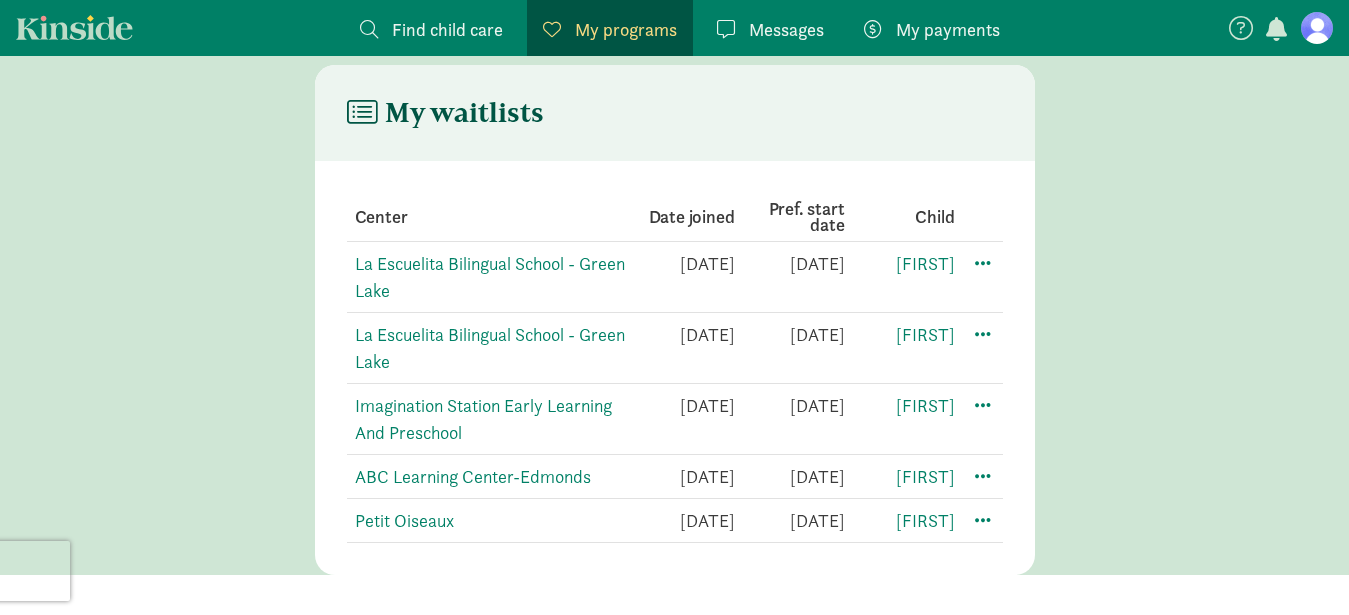 click on "Imagination Station Early Learning And Preschool" 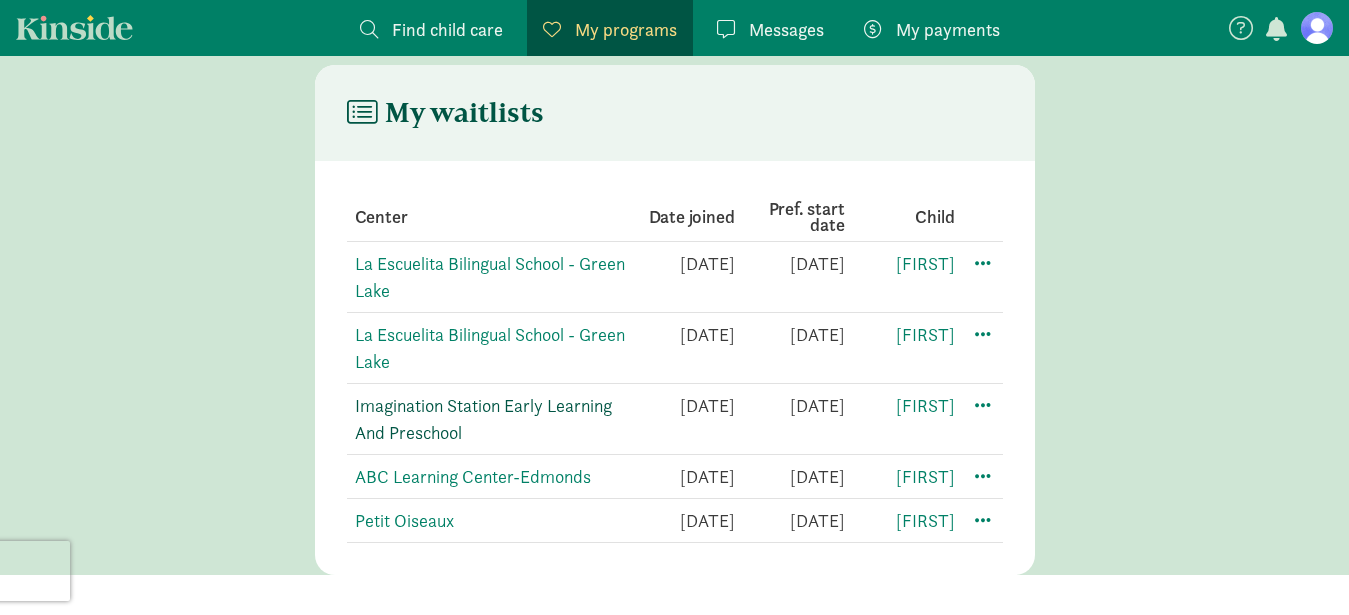 click on "Imagination Station Early Learning And Preschool" 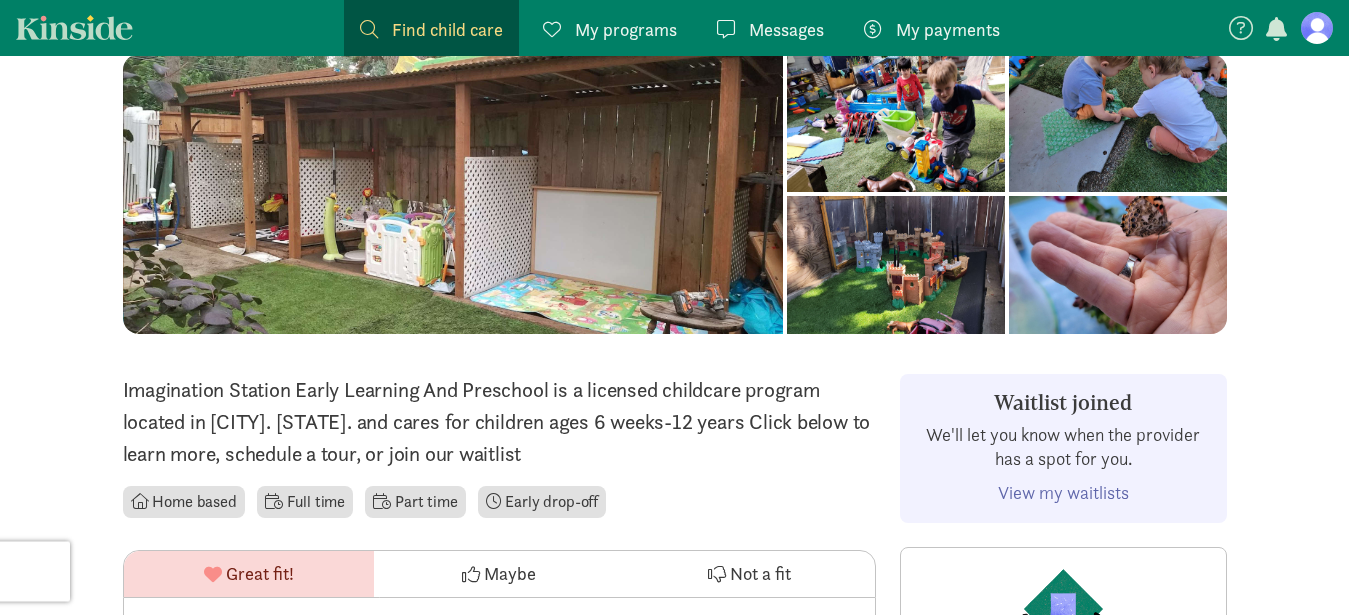 scroll, scrollTop: 189, scrollLeft: 0, axis: vertical 